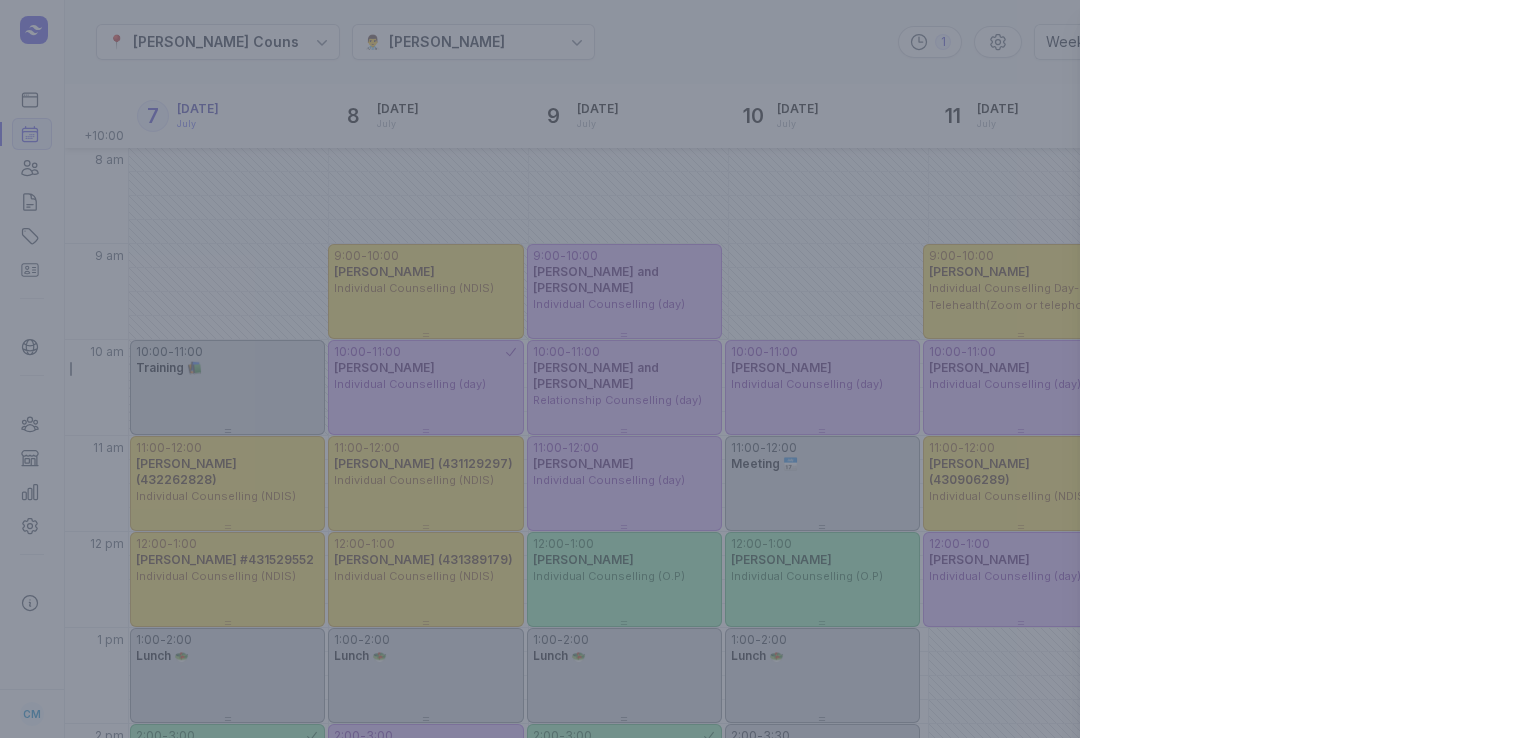select on "week" 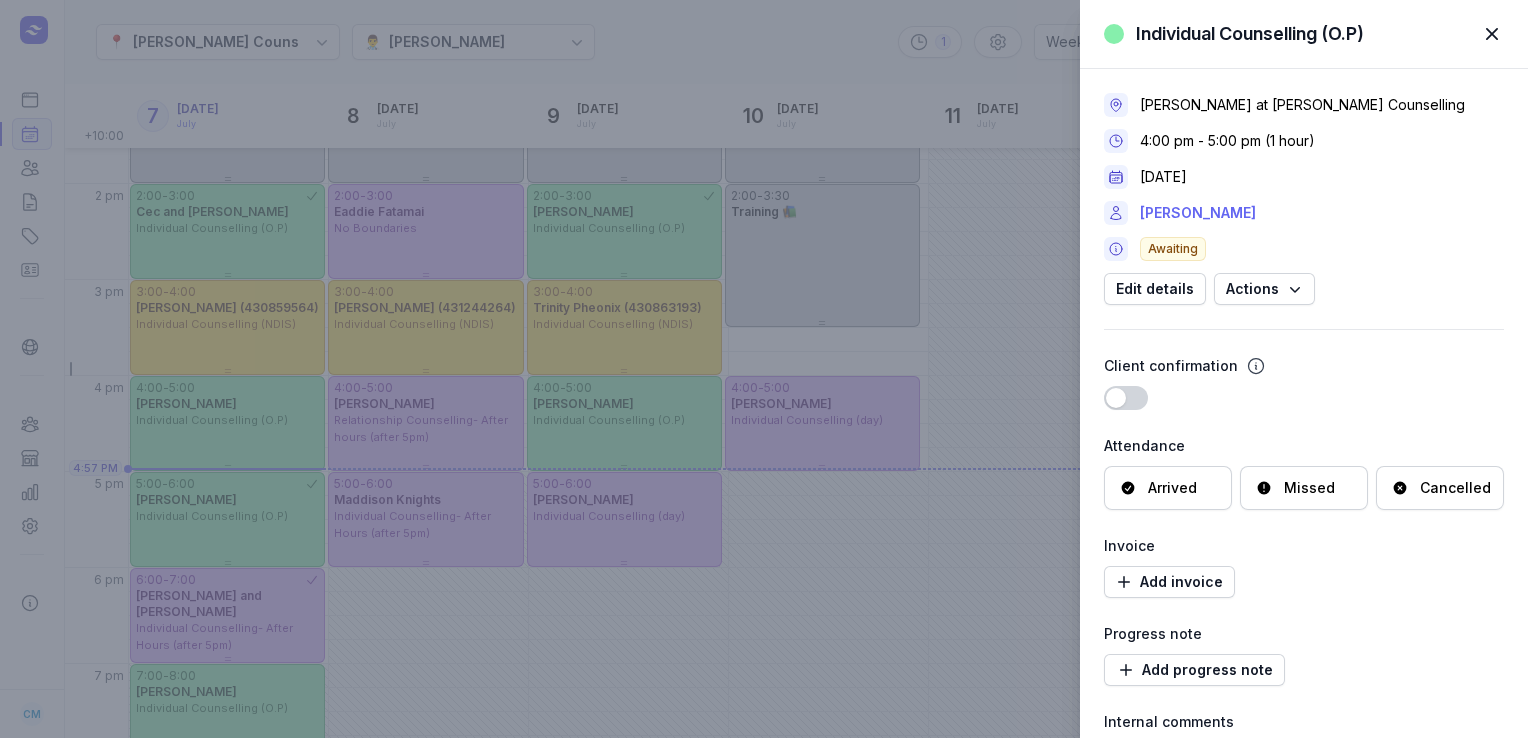 click on "[PERSON_NAME]" at bounding box center (1198, 213) 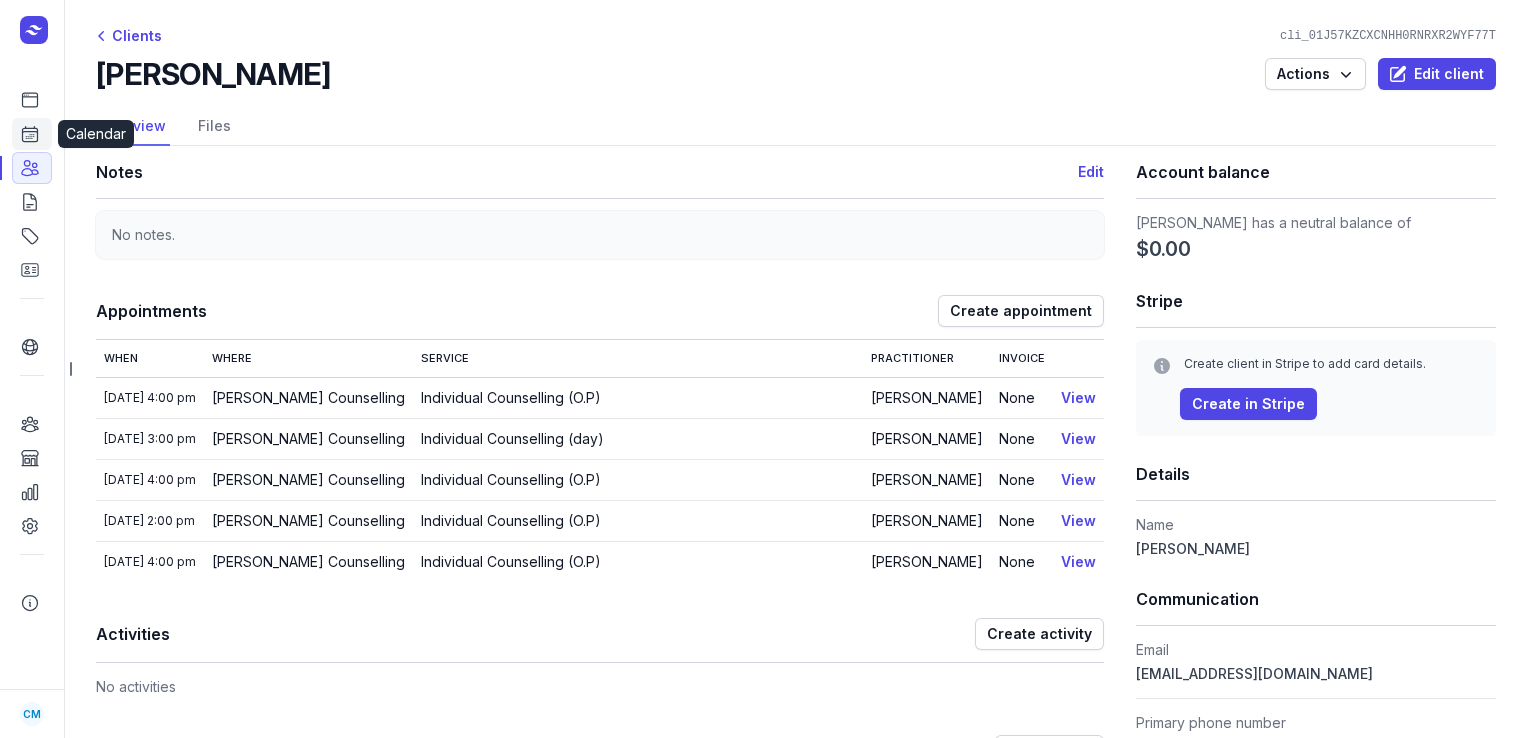 click on "Calendar" 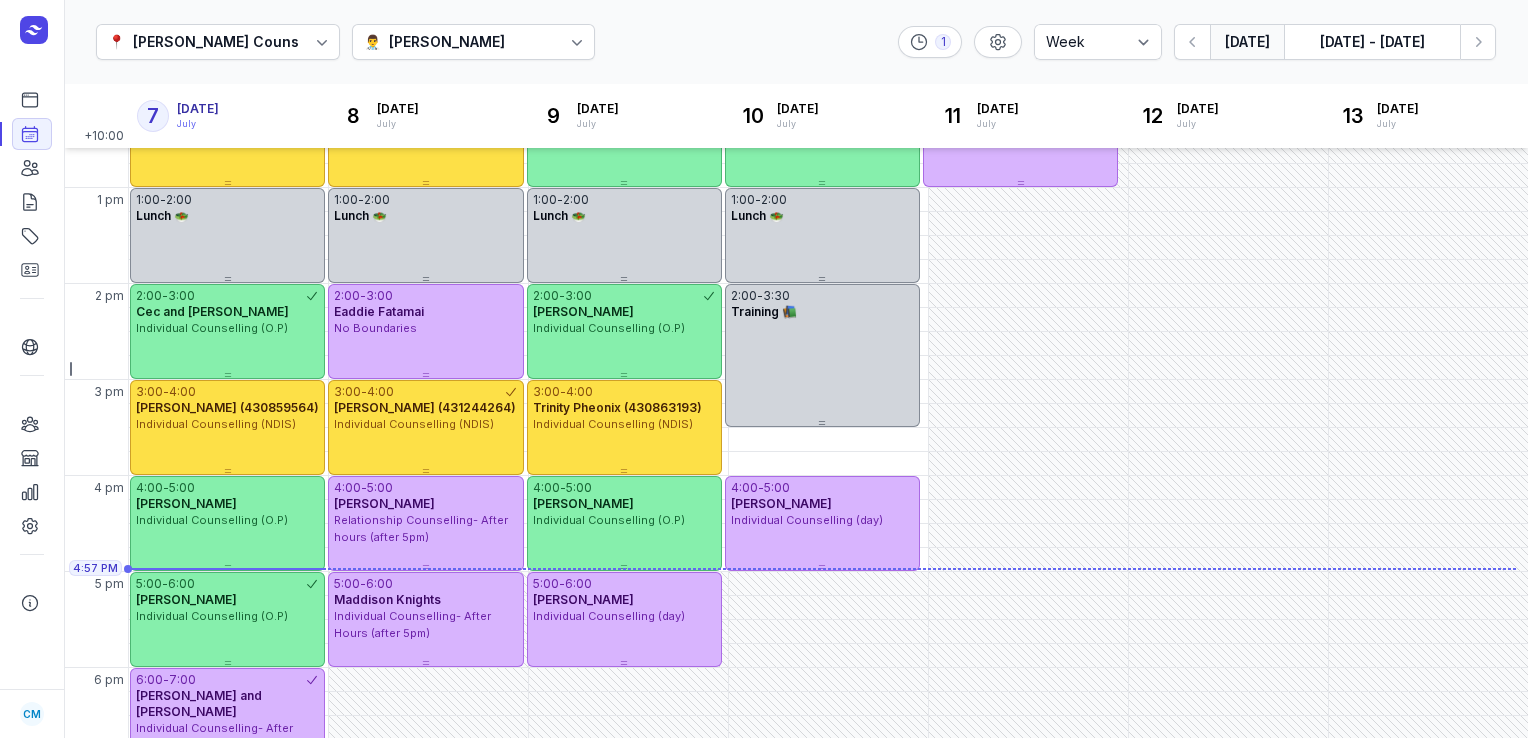 scroll, scrollTop: 561, scrollLeft: 0, axis: vertical 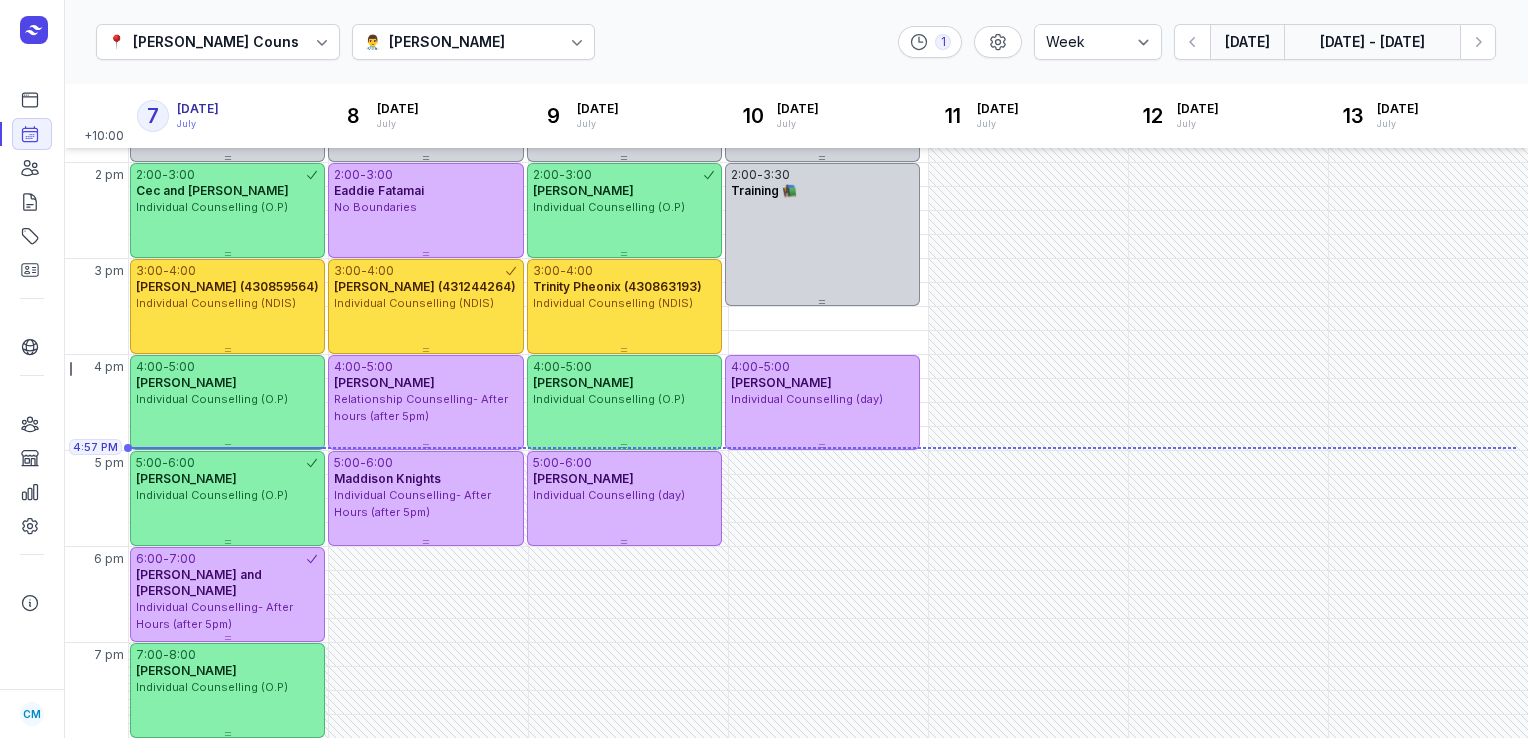 click on "[DATE] - [DATE]" 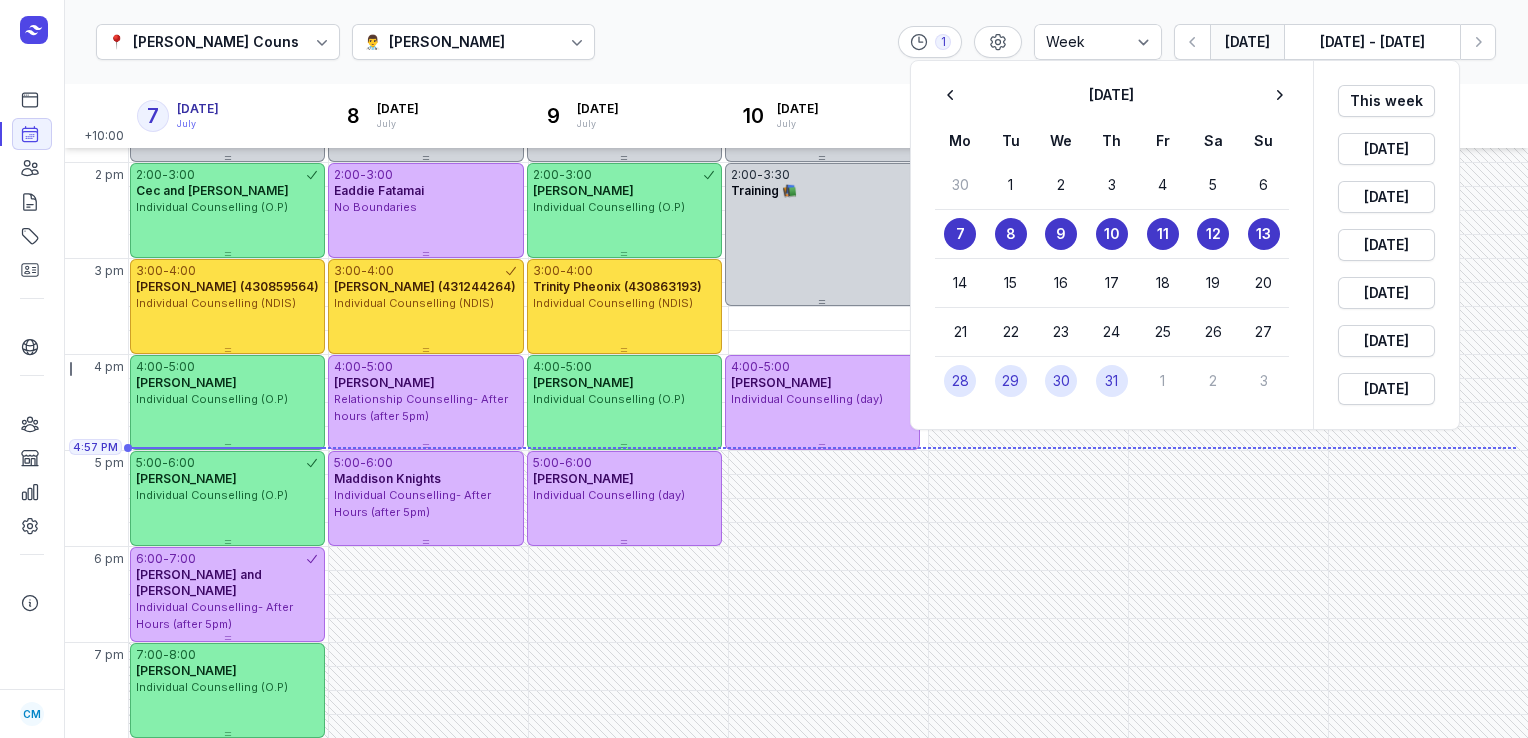 click on "28" at bounding box center (960, 381) 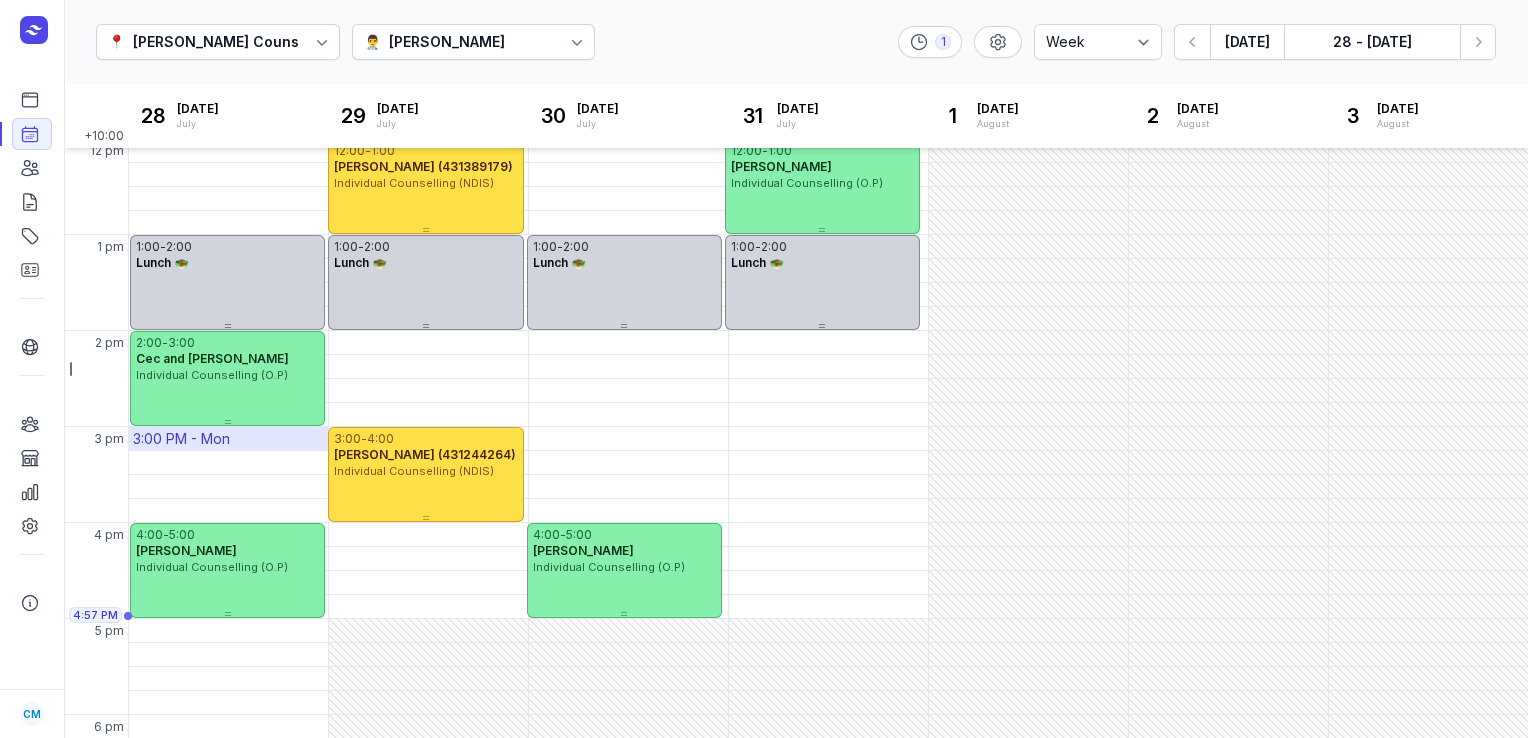 scroll, scrollTop: 394, scrollLeft: 0, axis: vertical 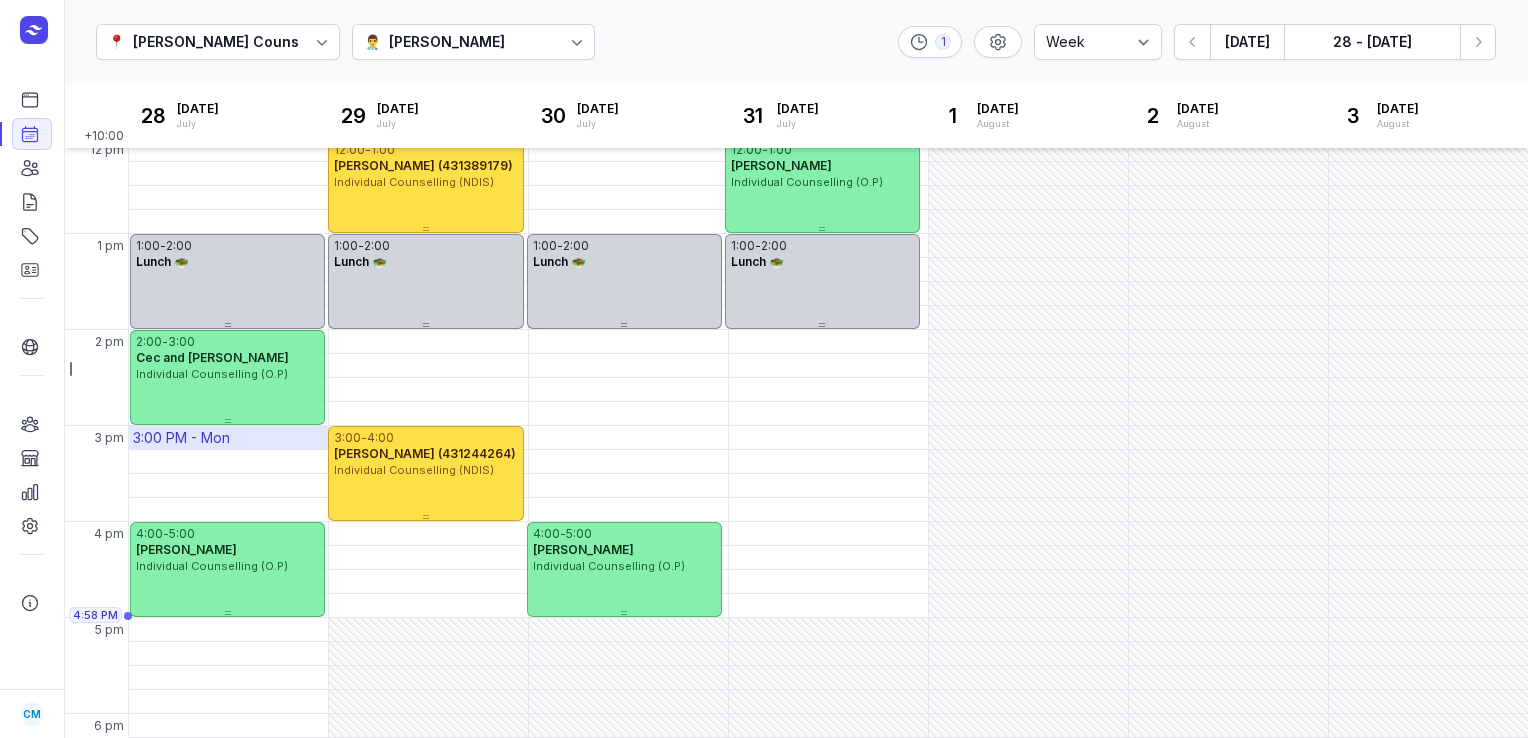 click on "3:00 PM - Mon" at bounding box center [181, 438] 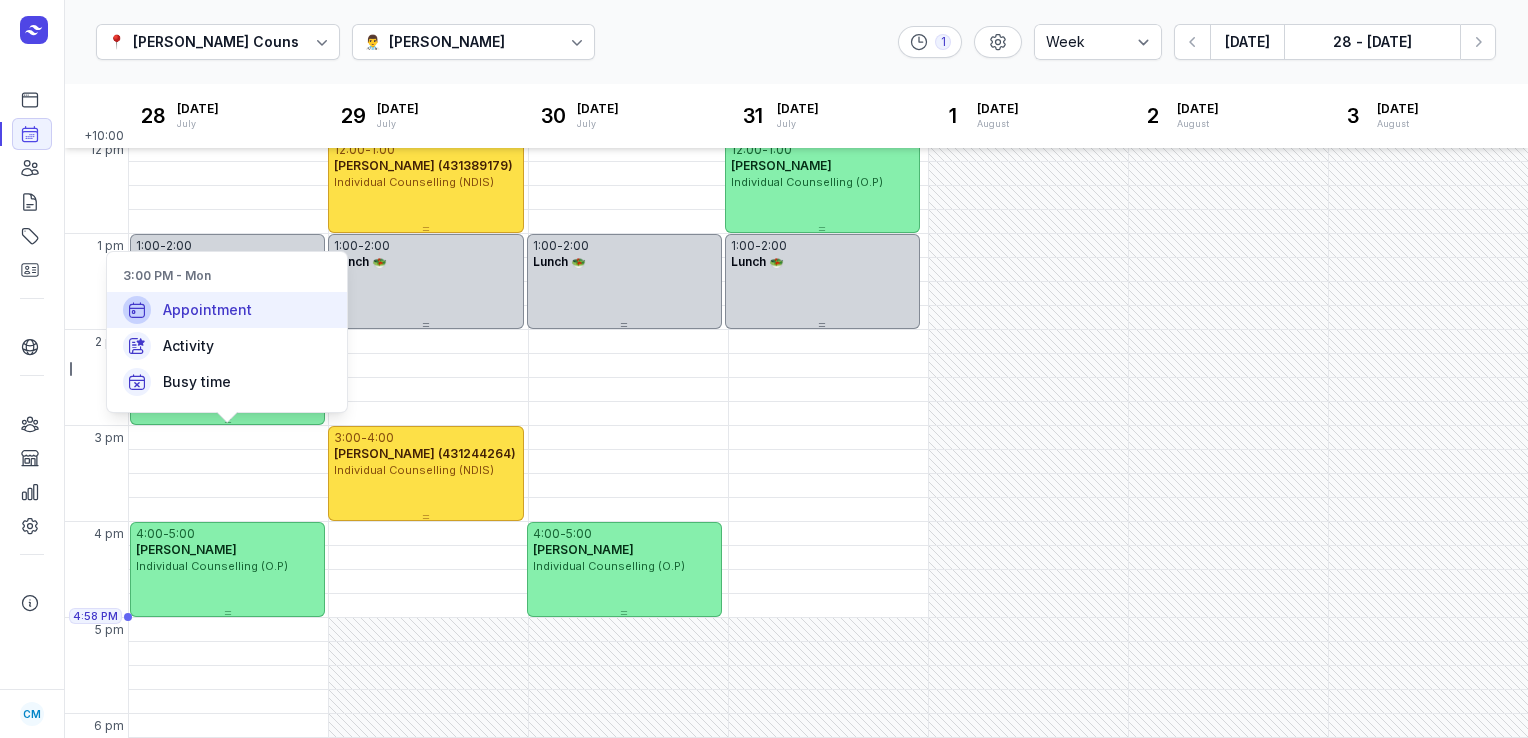 click on "Appointment" at bounding box center (207, 310) 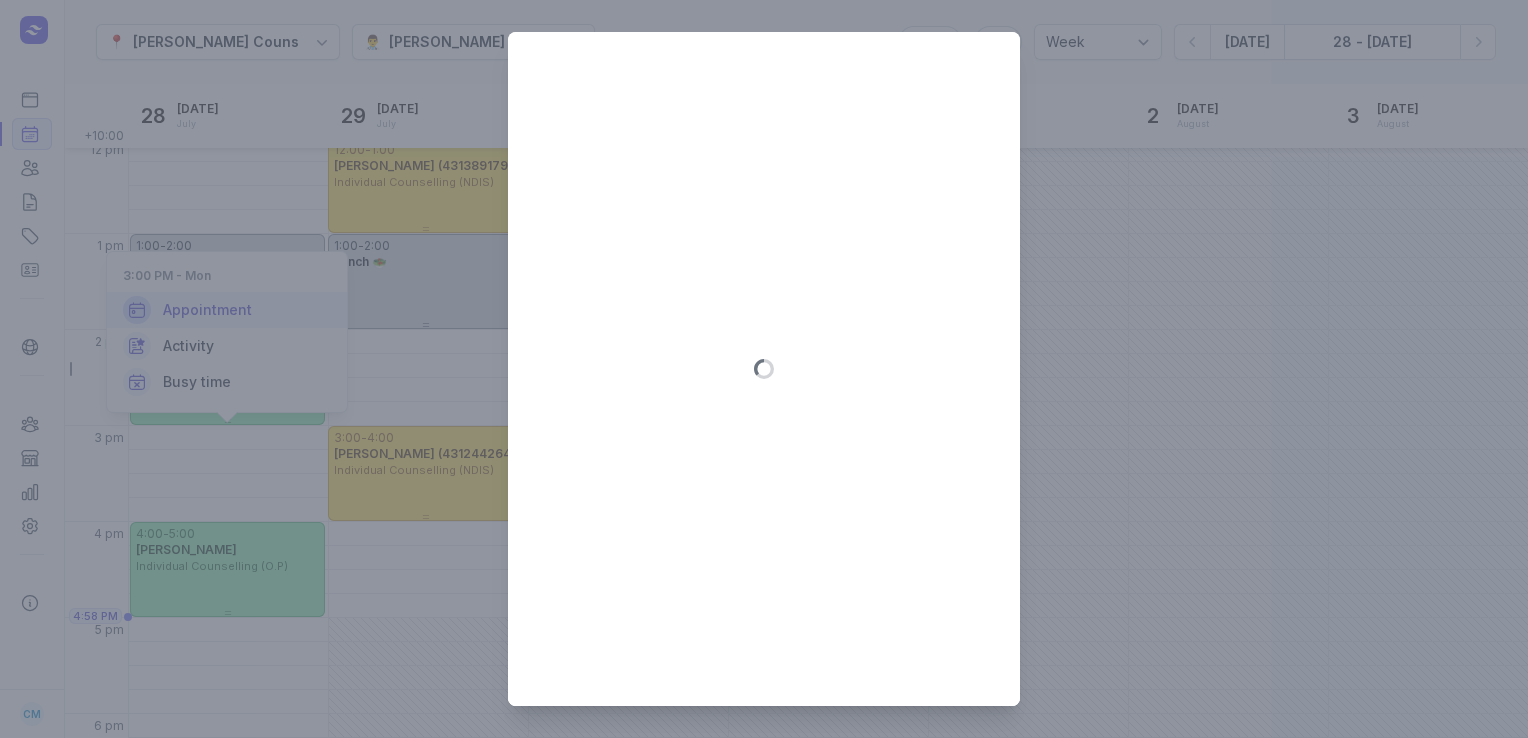 type on "[DATE]" 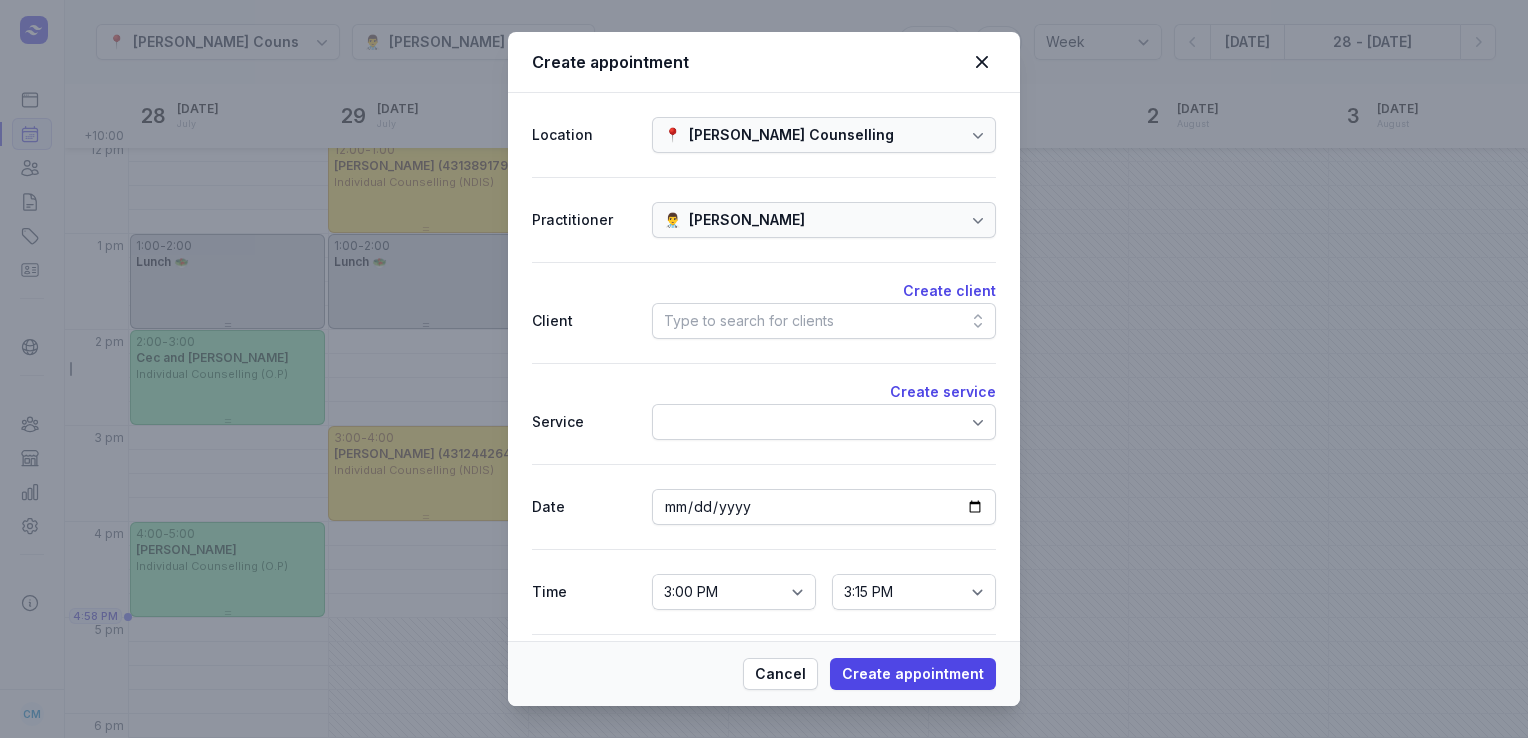 click on "Type to search for clients" 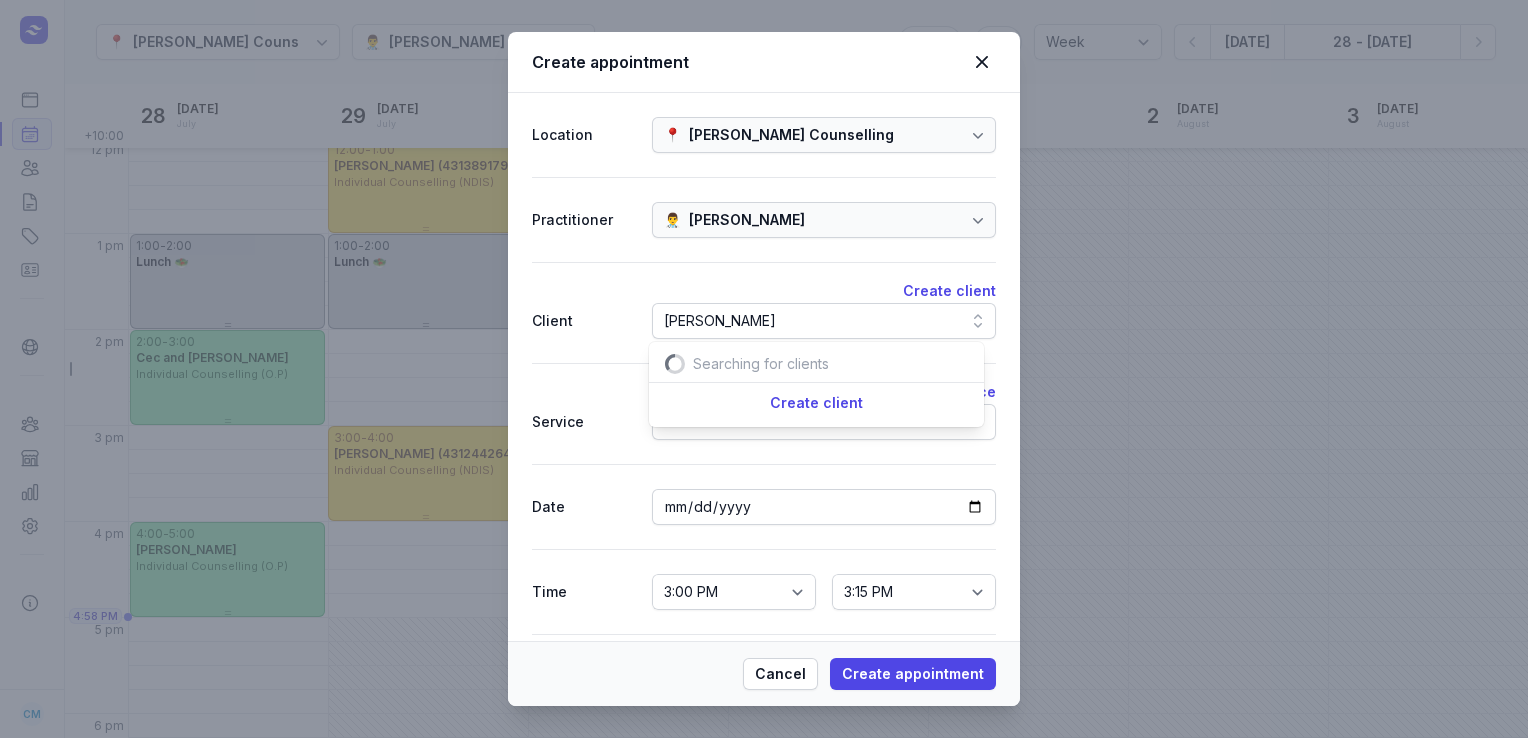 scroll, scrollTop: 0, scrollLeft: 32, axis: horizontal 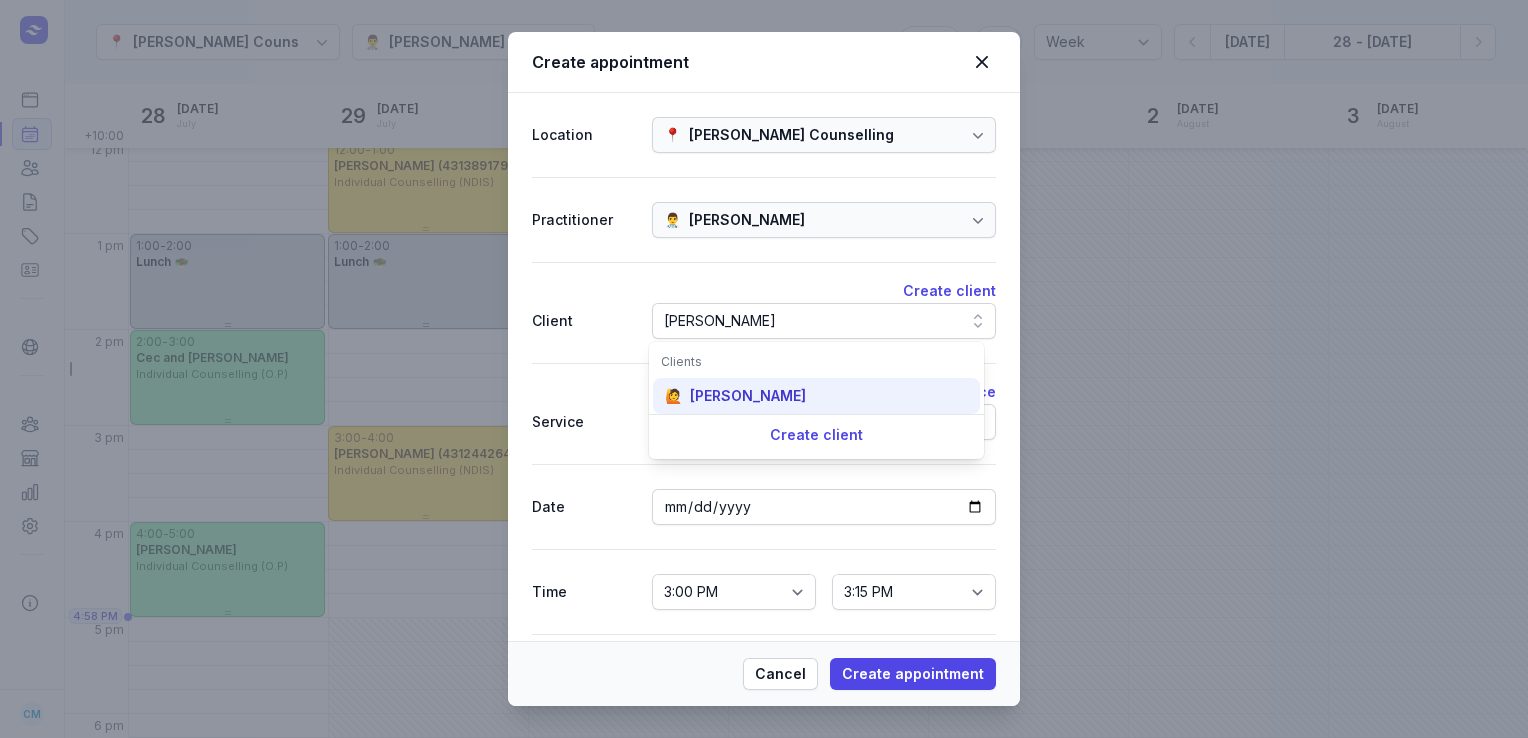 type on "[PERSON_NAME]" 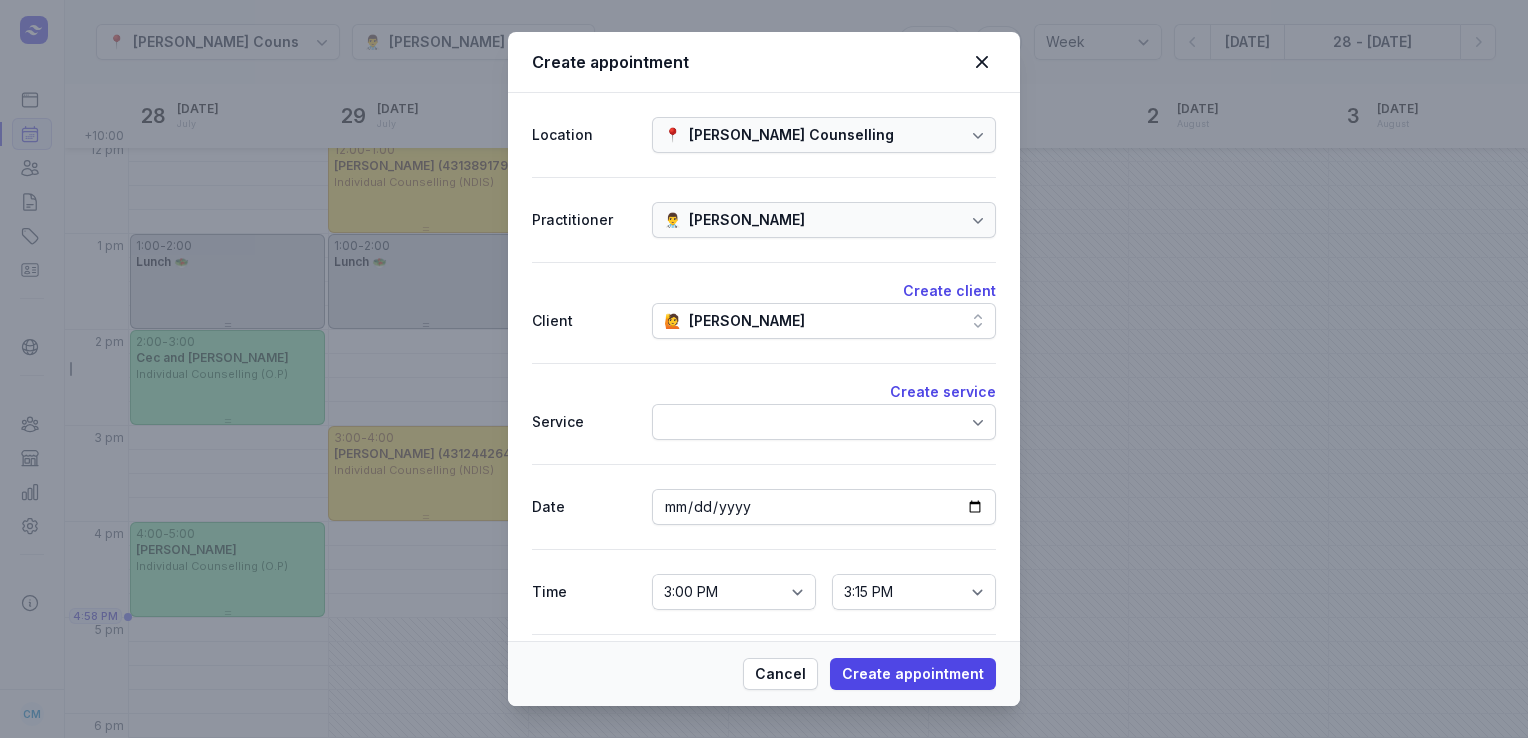 click at bounding box center (824, 422) 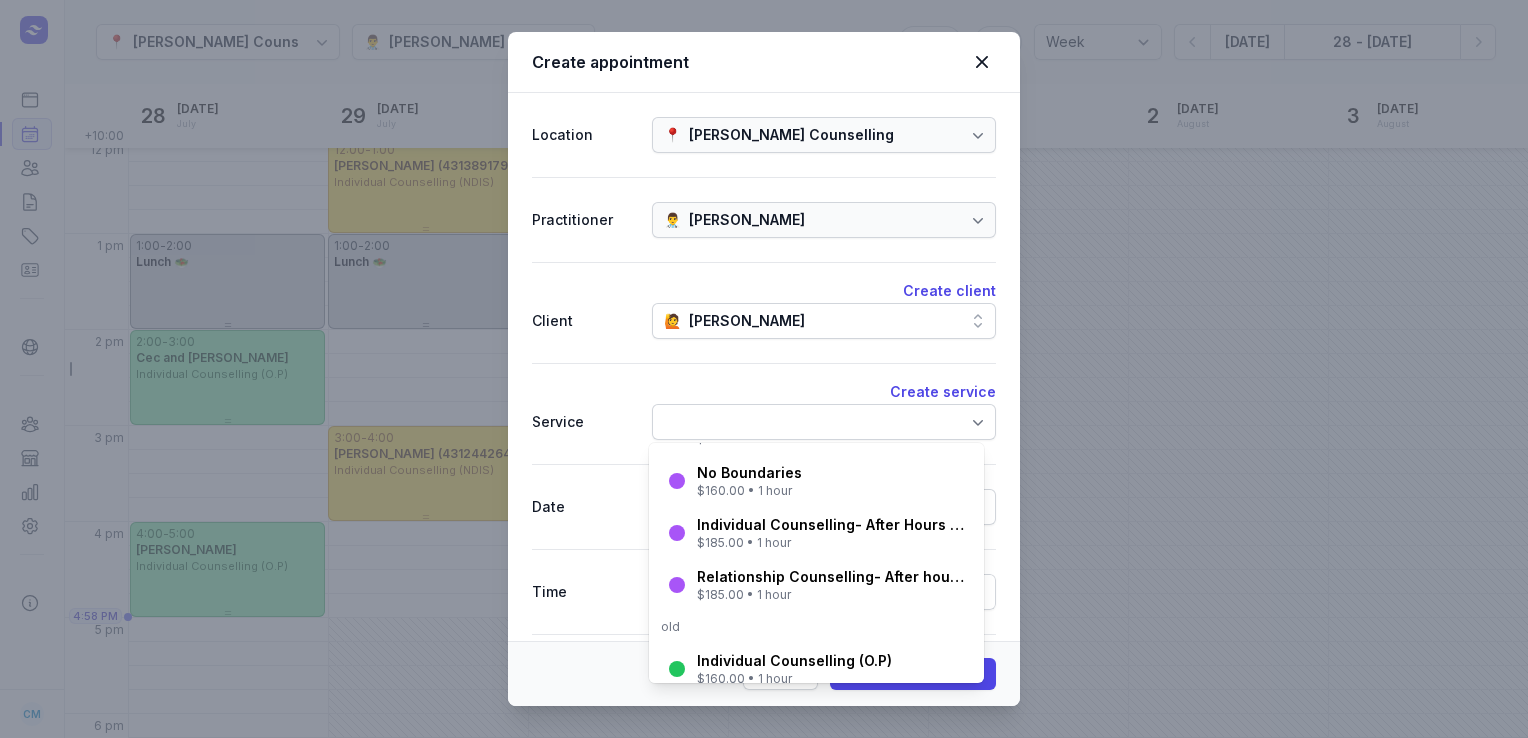 scroll, scrollTop: 163, scrollLeft: 0, axis: vertical 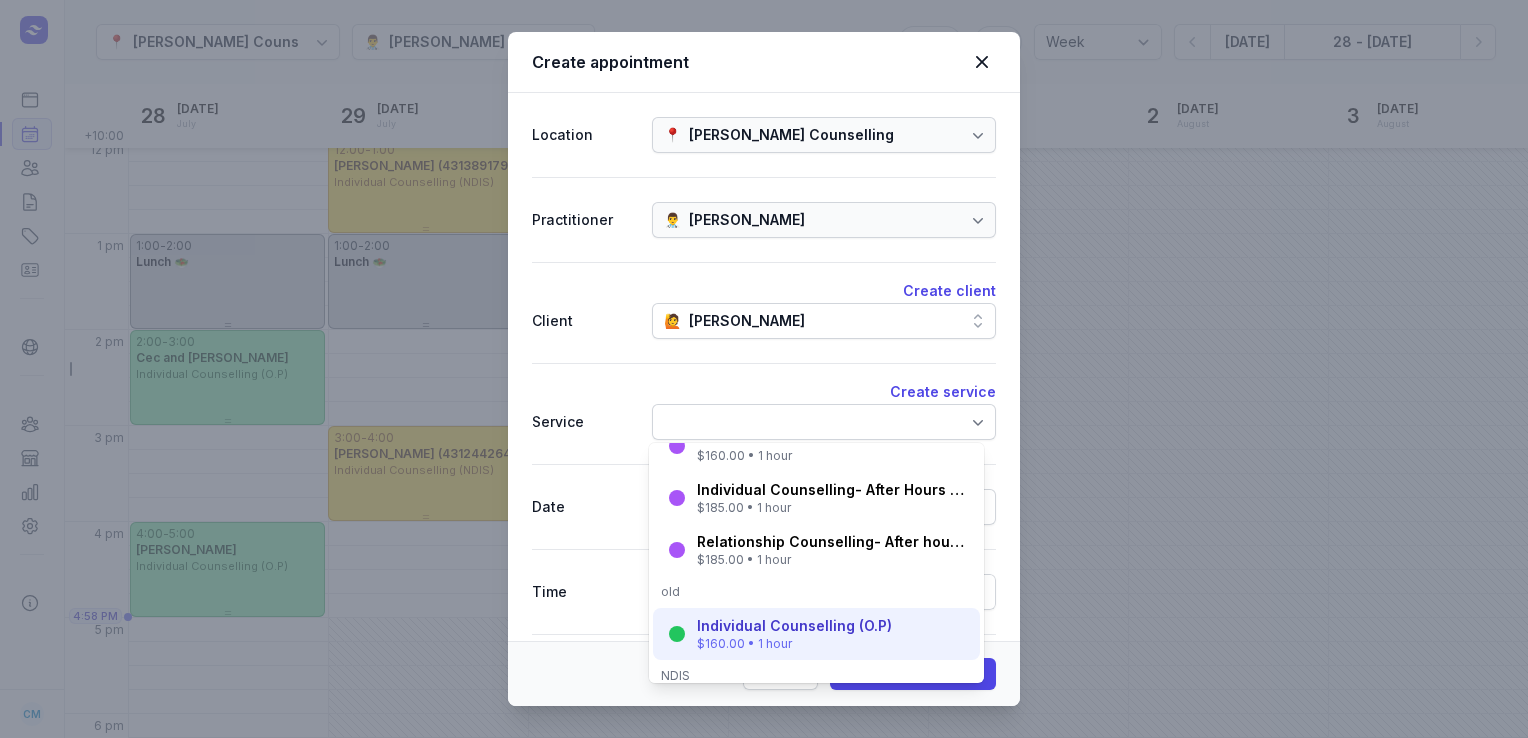 click on "Individual Counselling (O.P)" at bounding box center [794, 626] 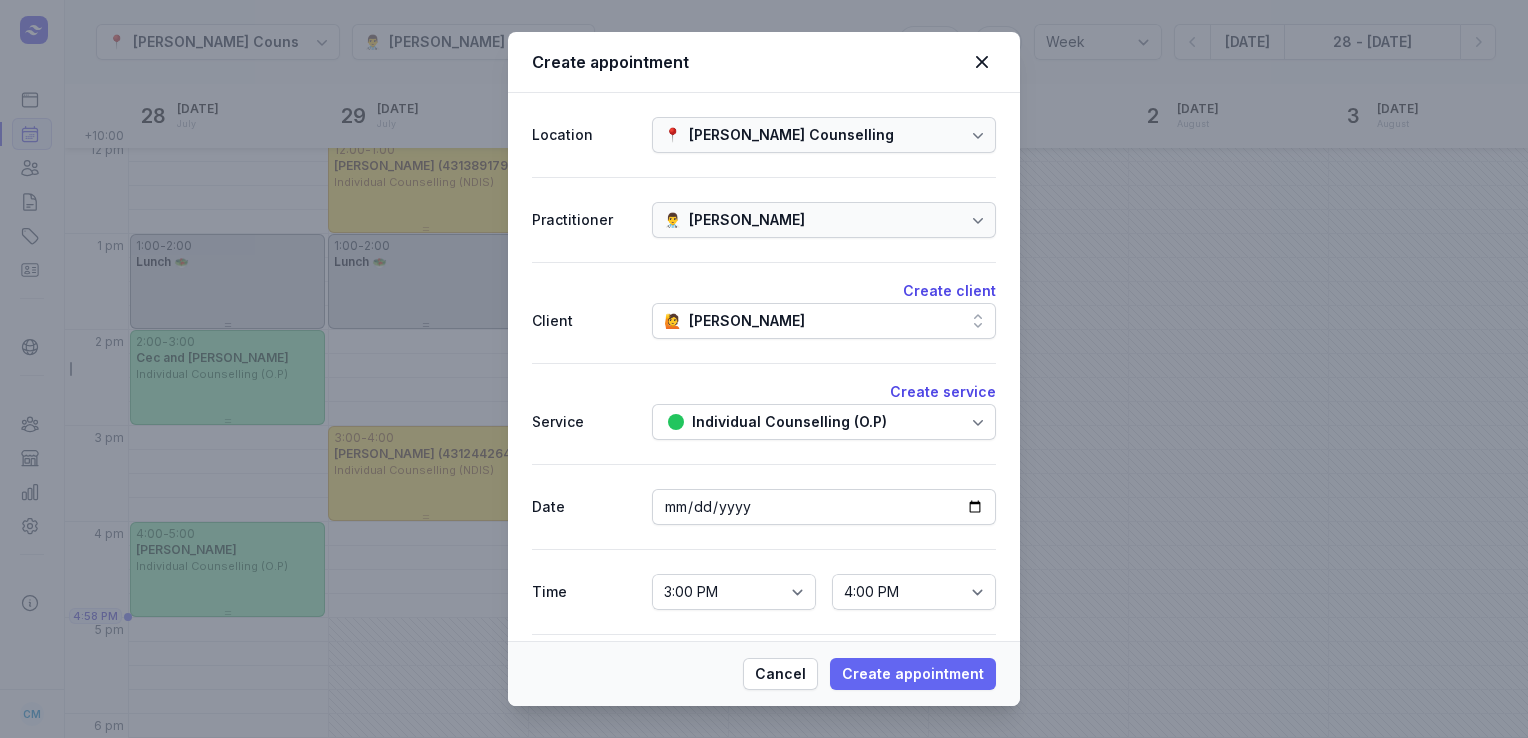 click on "Create appointment" at bounding box center [913, 674] 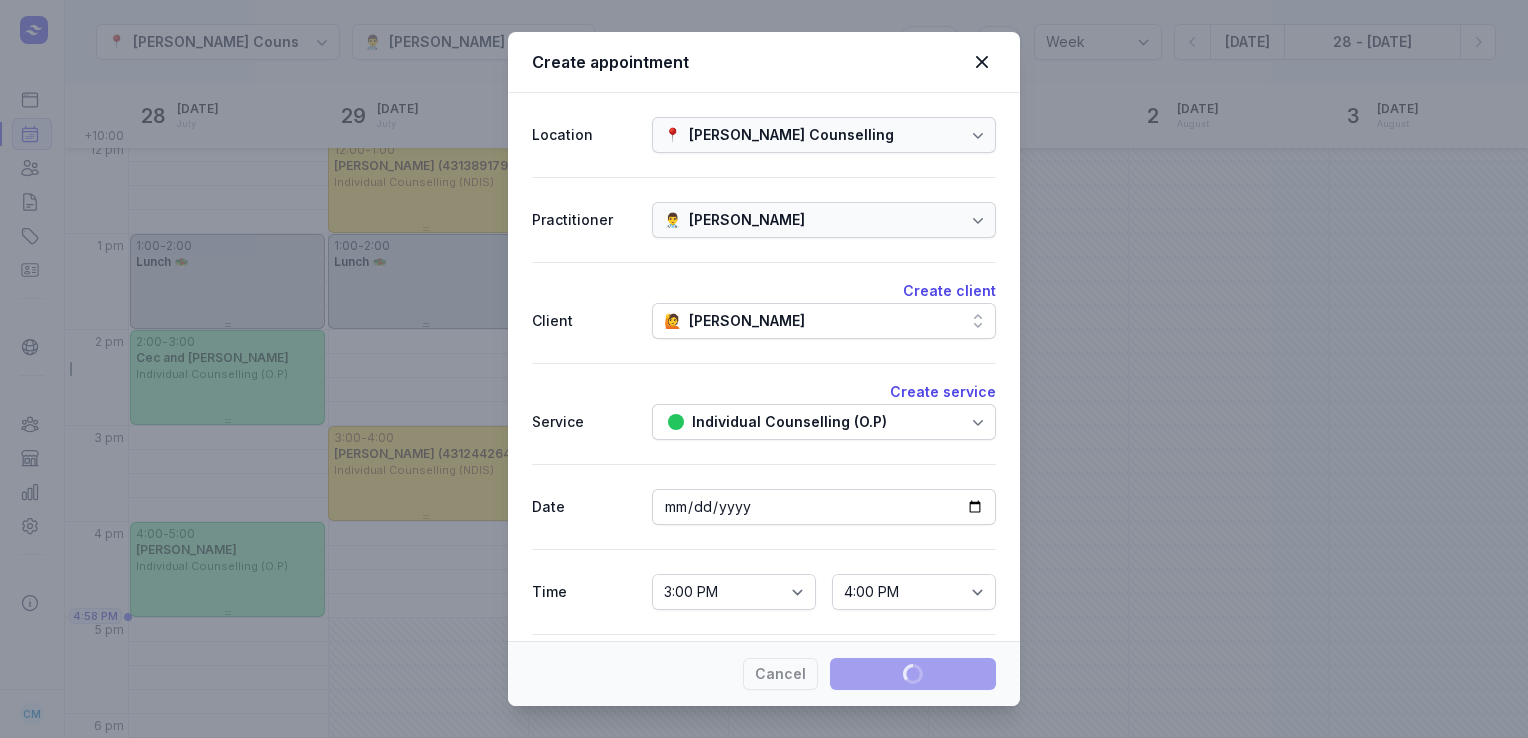 type 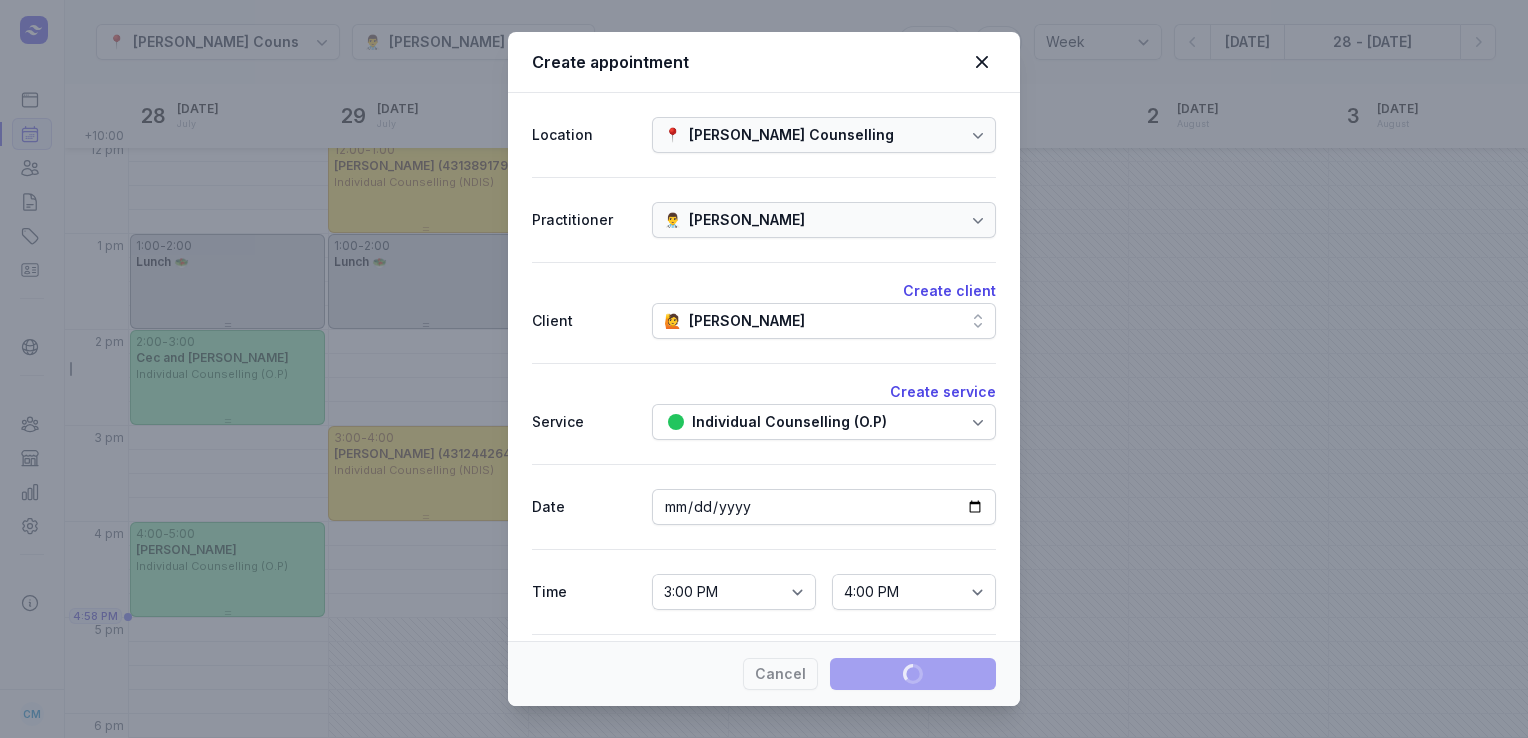 select 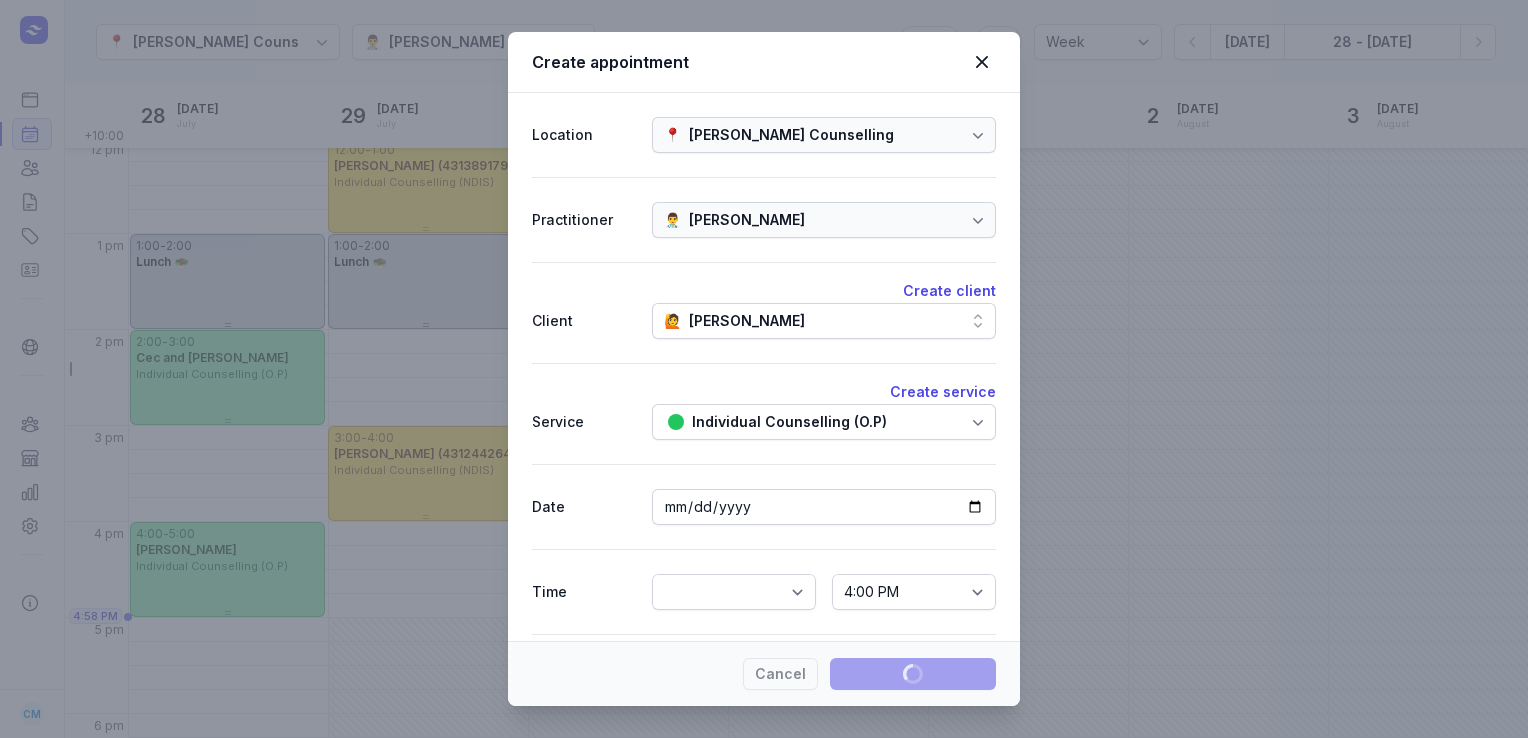 select 